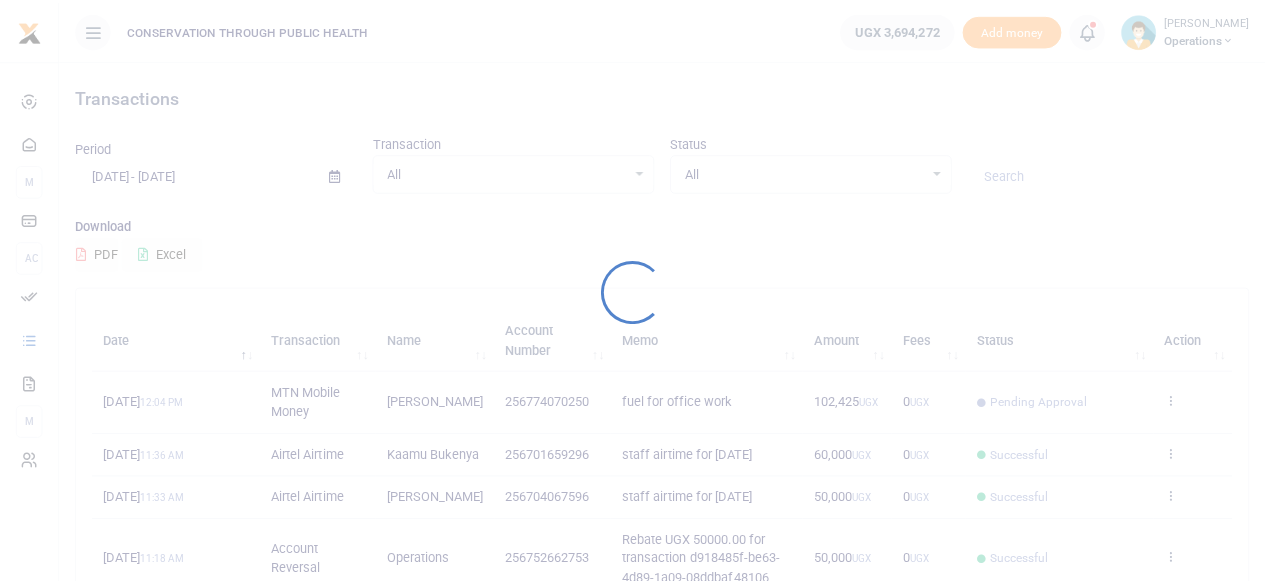 scroll, scrollTop: 0, scrollLeft: 0, axis: both 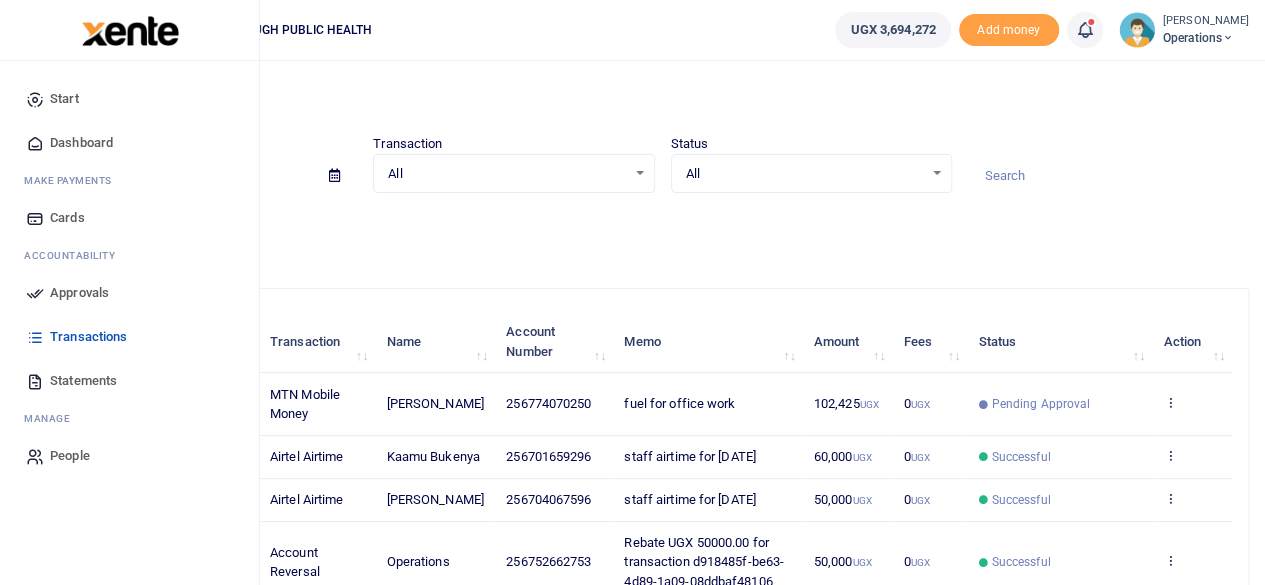 click on "Dashboard" at bounding box center (81, 143) 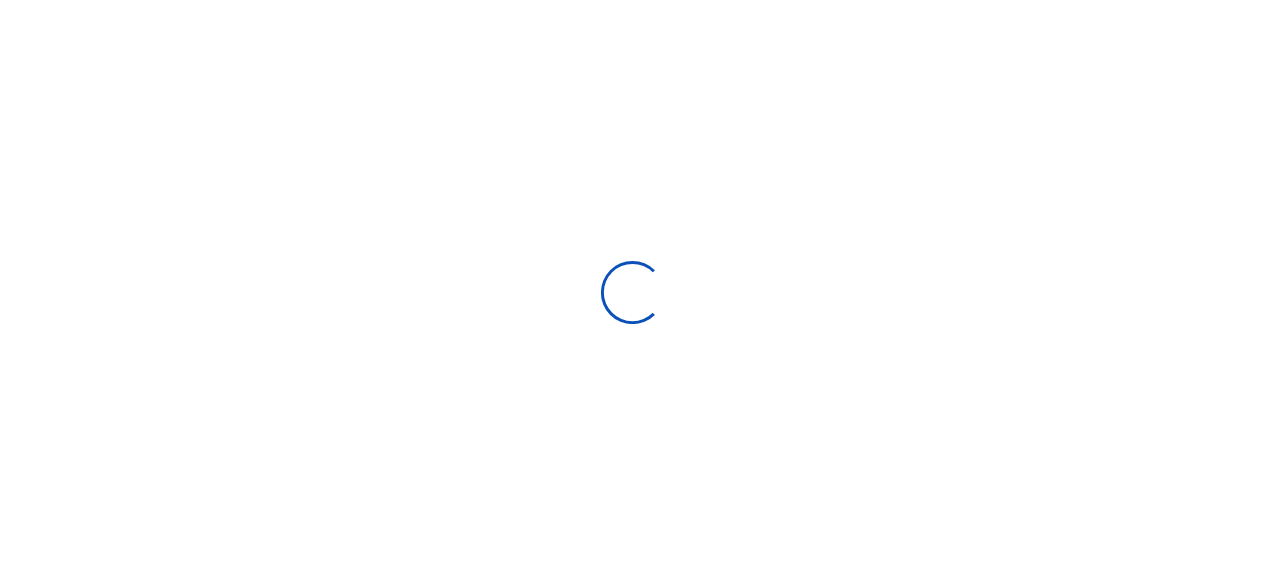 scroll, scrollTop: 0, scrollLeft: 0, axis: both 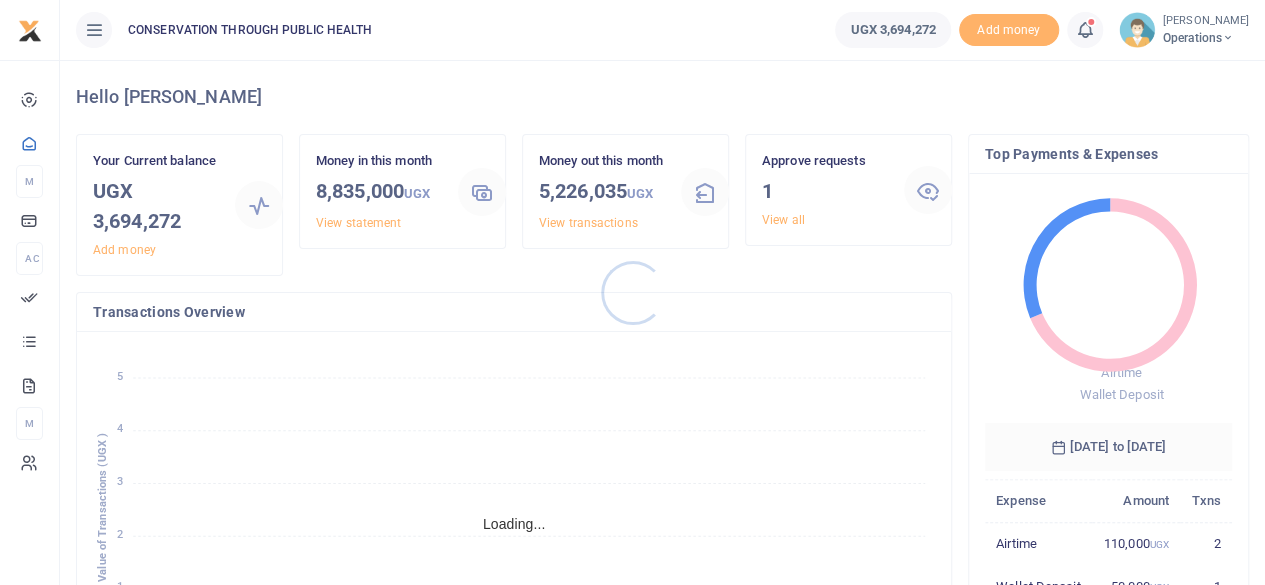 click at bounding box center [632, 292] 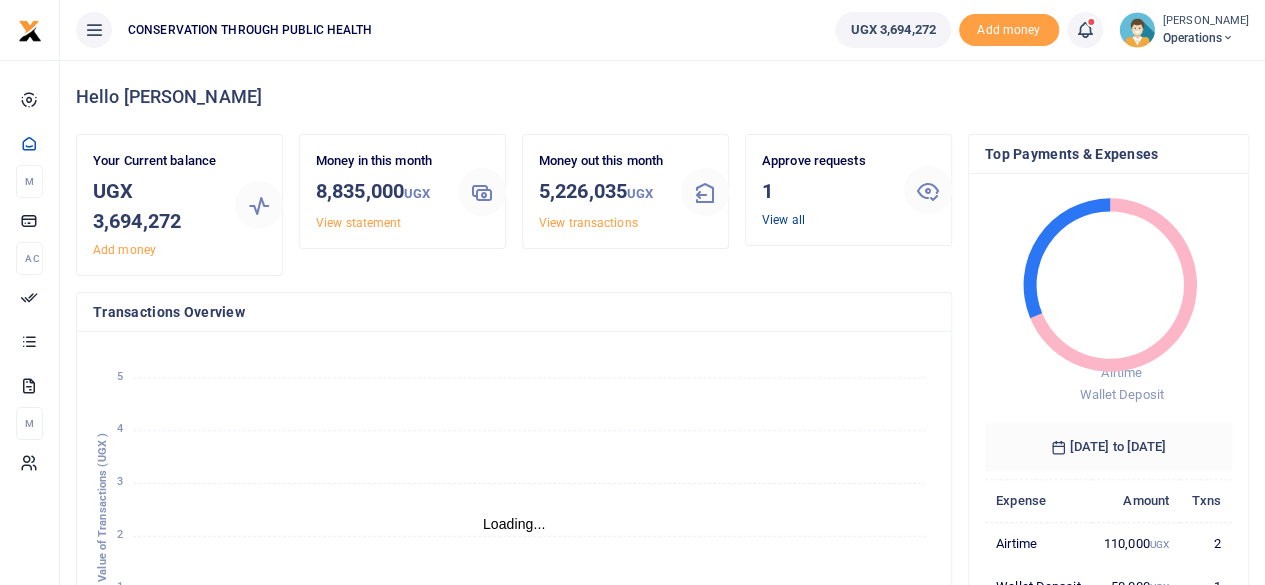 click on "View all" at bounding box center (783, 220) 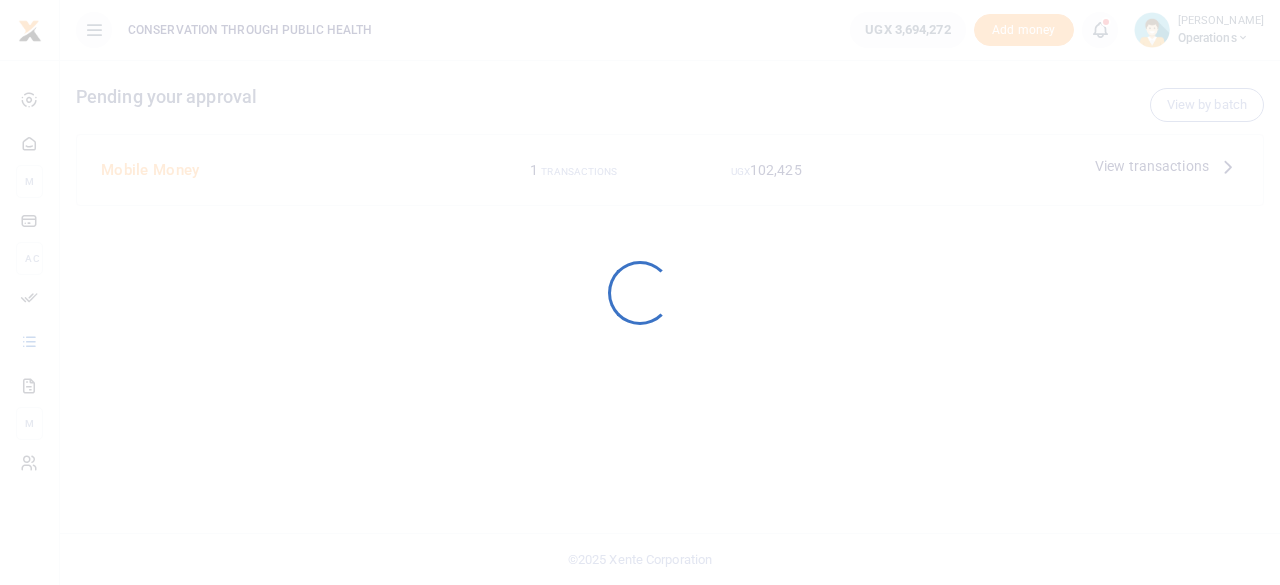 scroll, scrollTop: 0, scrollLeft: 0, axis: both 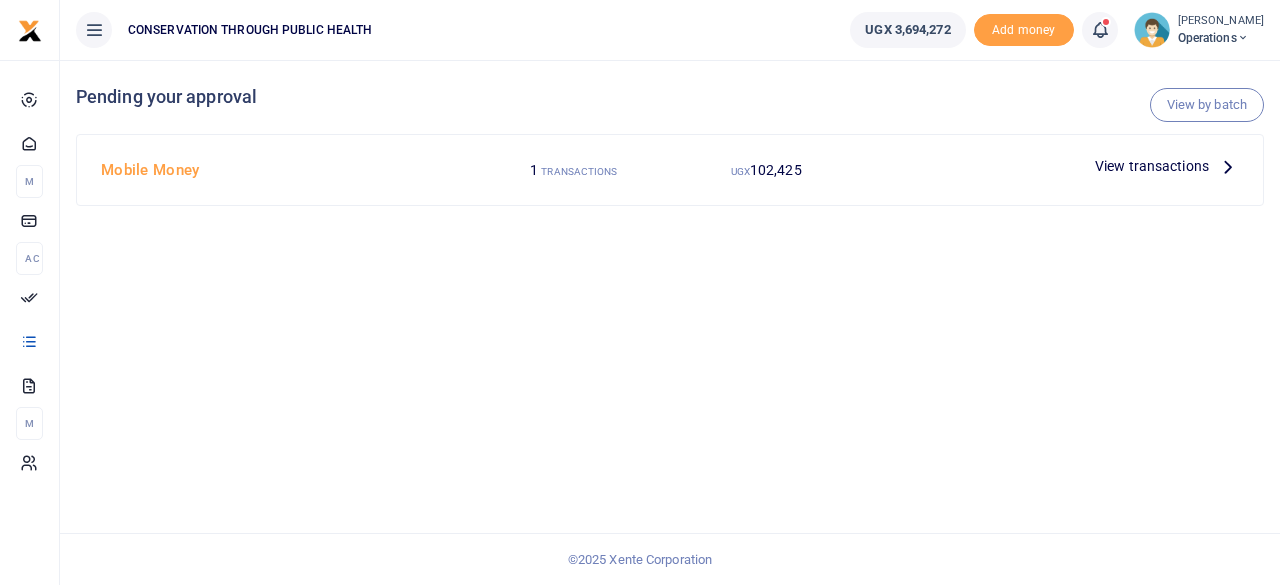 click on "View transactions" at bounding box center [1152, 166] 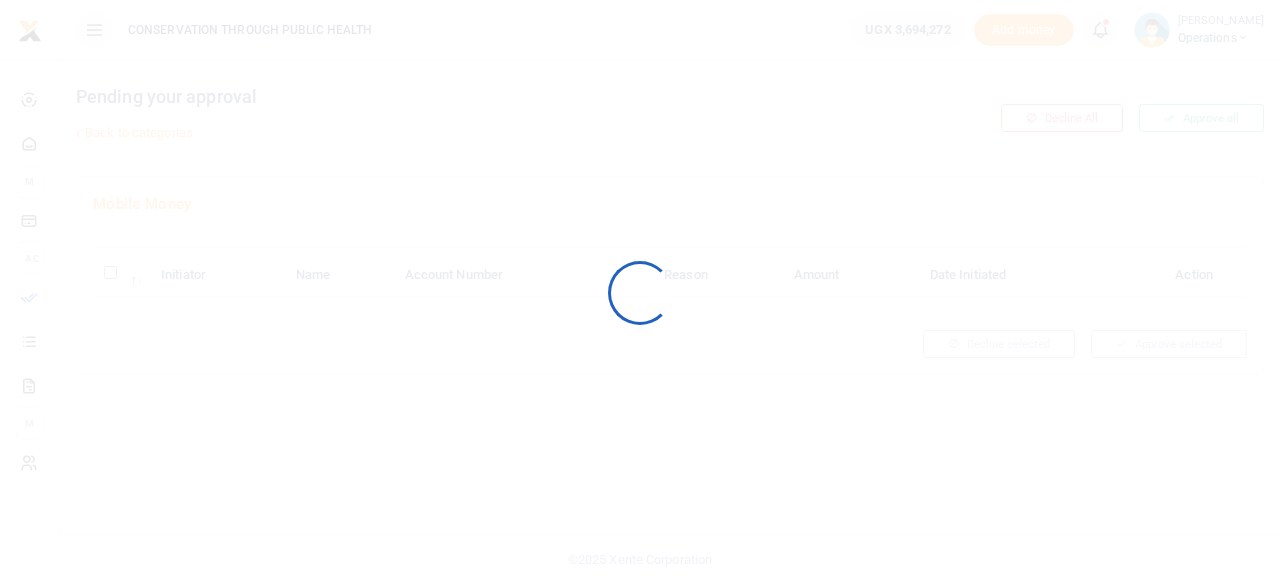 scroll, scrollTop: 0, scrollLeft: 0, axis: both 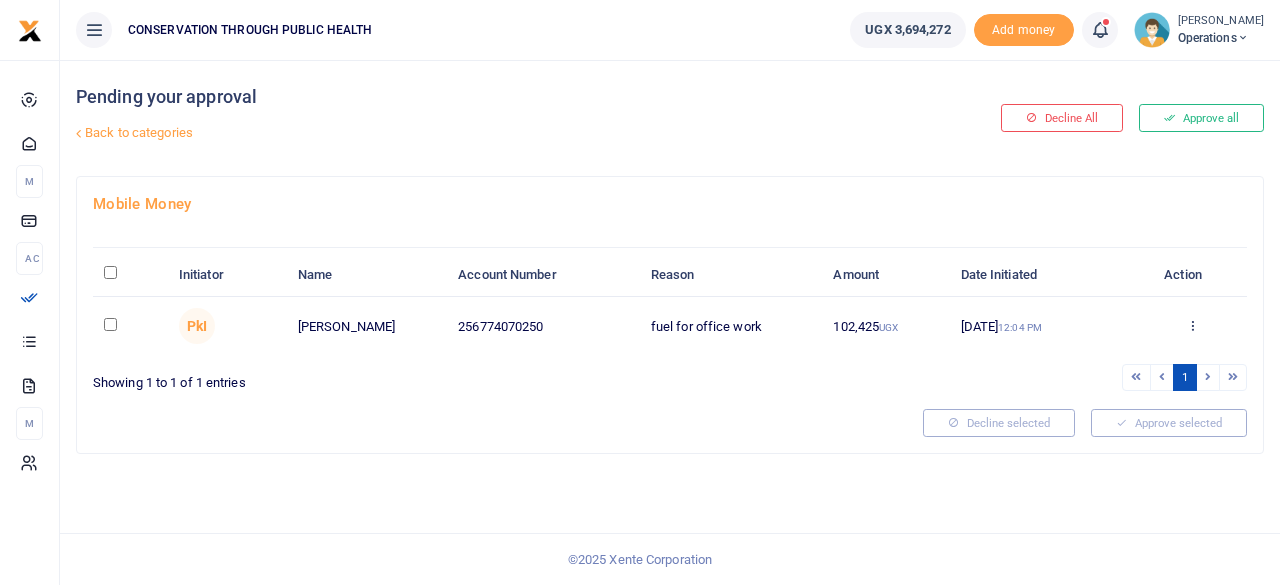 click at bounding box center [110, 324] 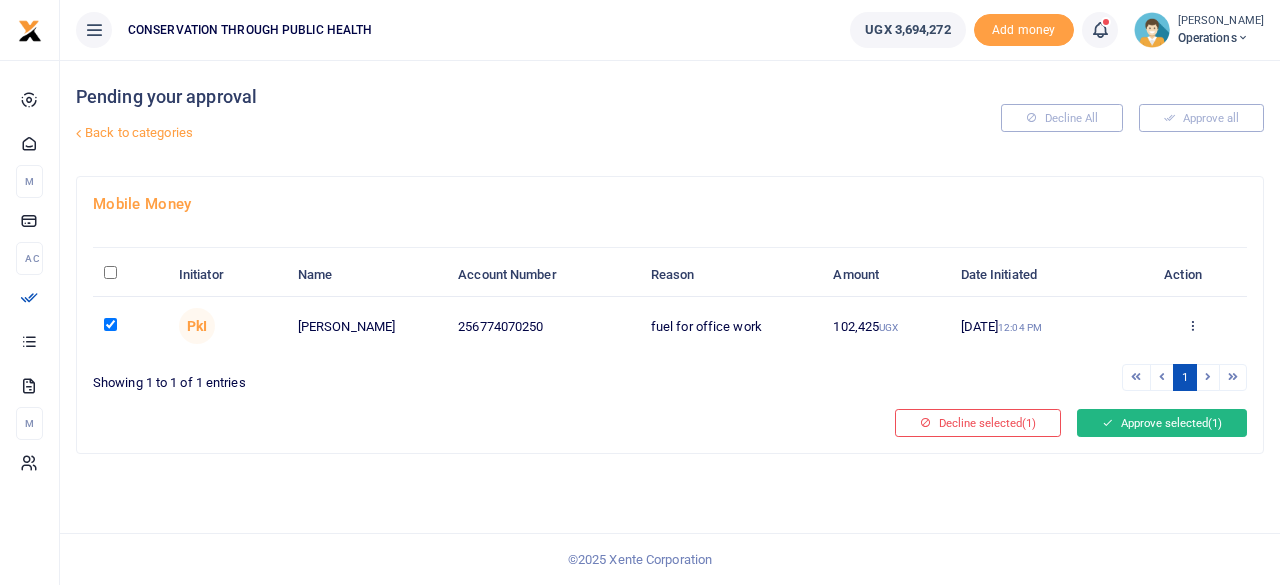 click on "Approve selected  (1)" at bounding box center (1162, 423) 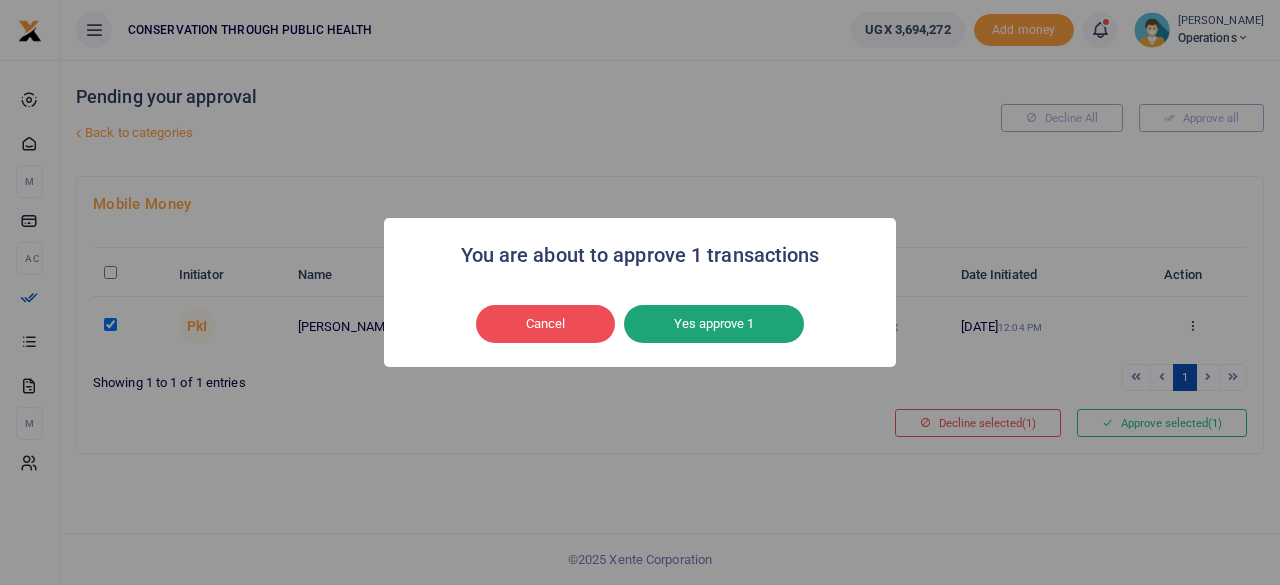 click on "Yes approve 1" at bounding box center (714, 324) 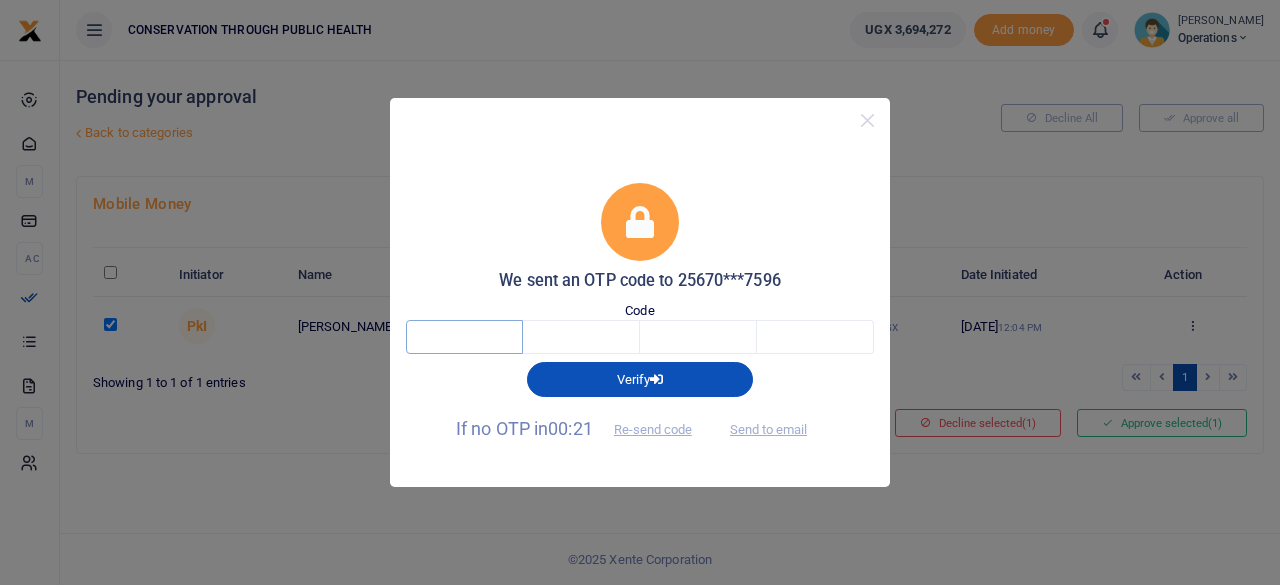 click at bounding box center (464, 337) 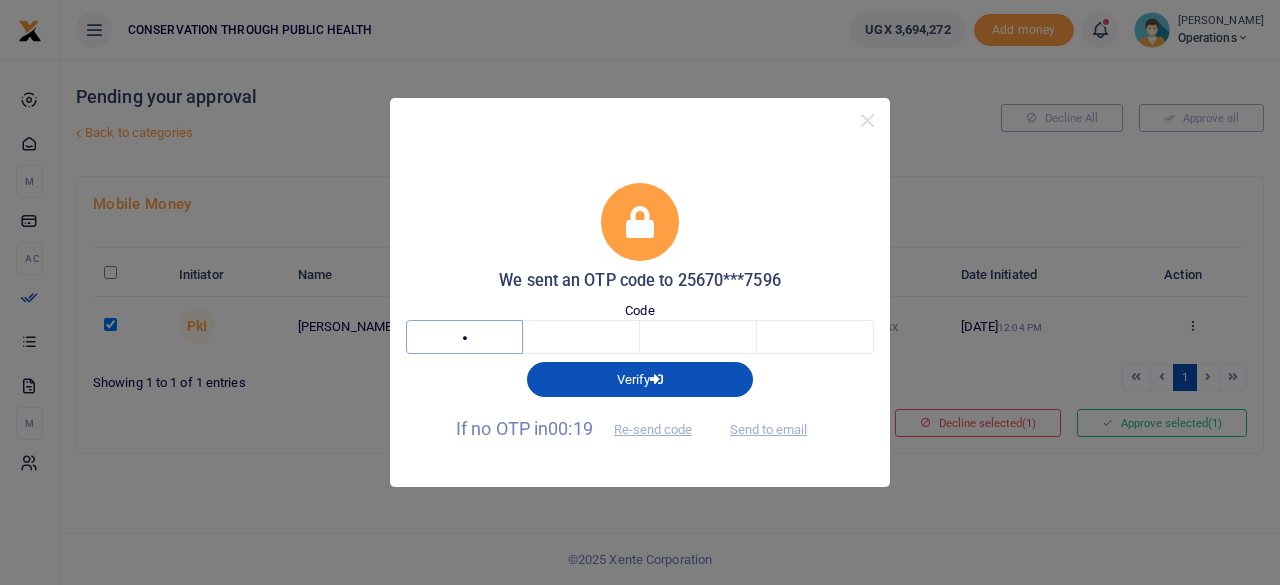 type on "6" 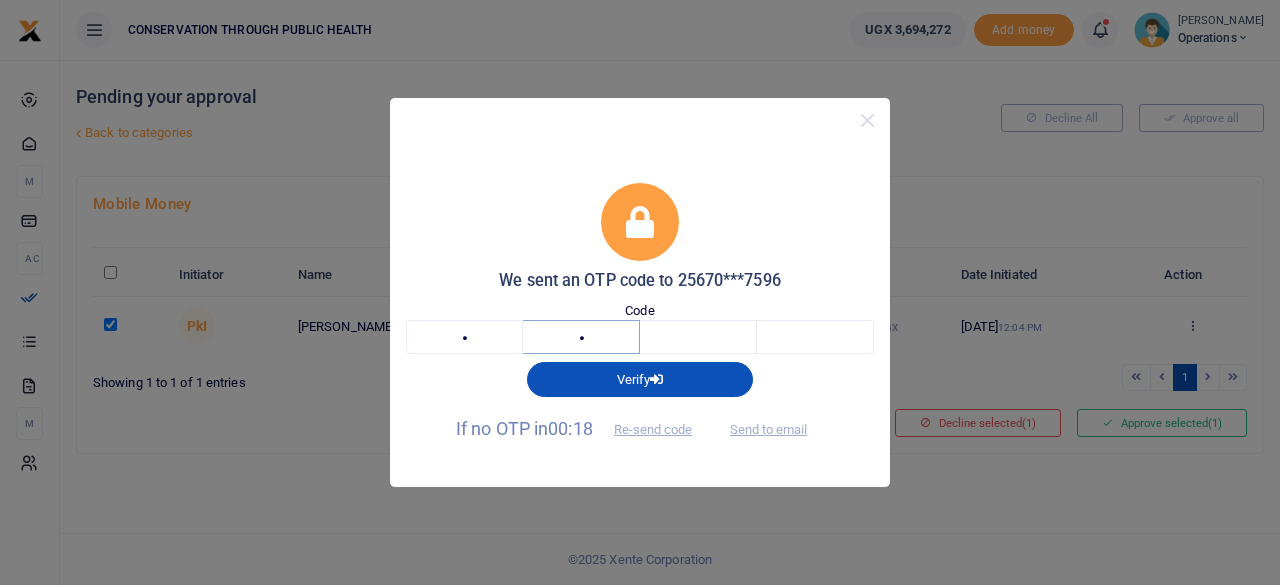 type on "1" 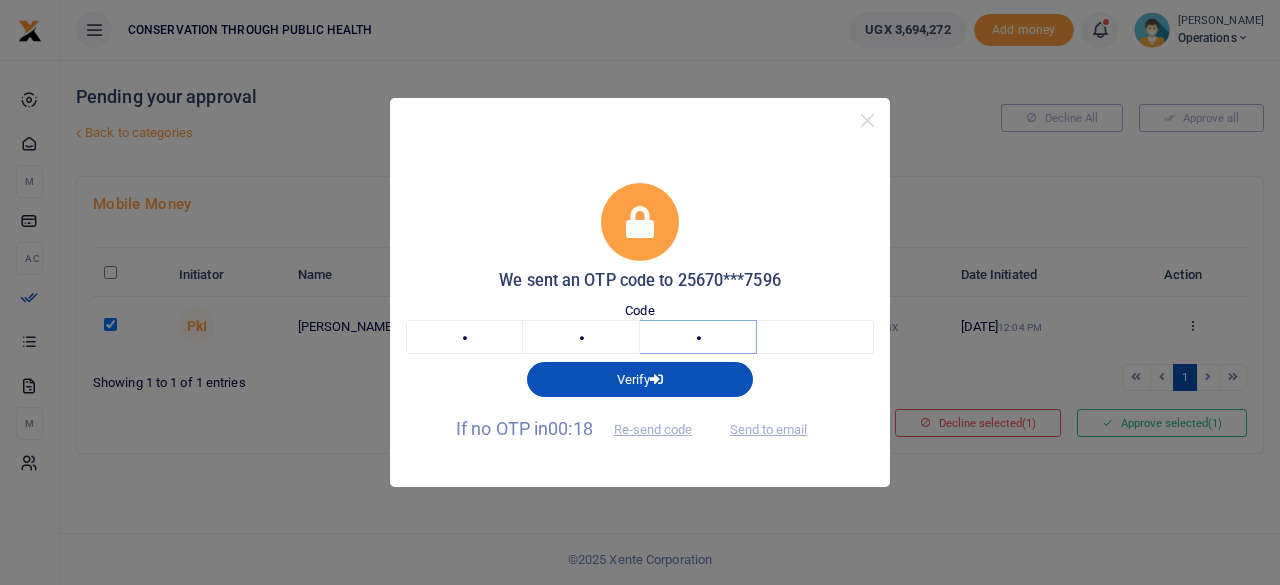 type on "3" 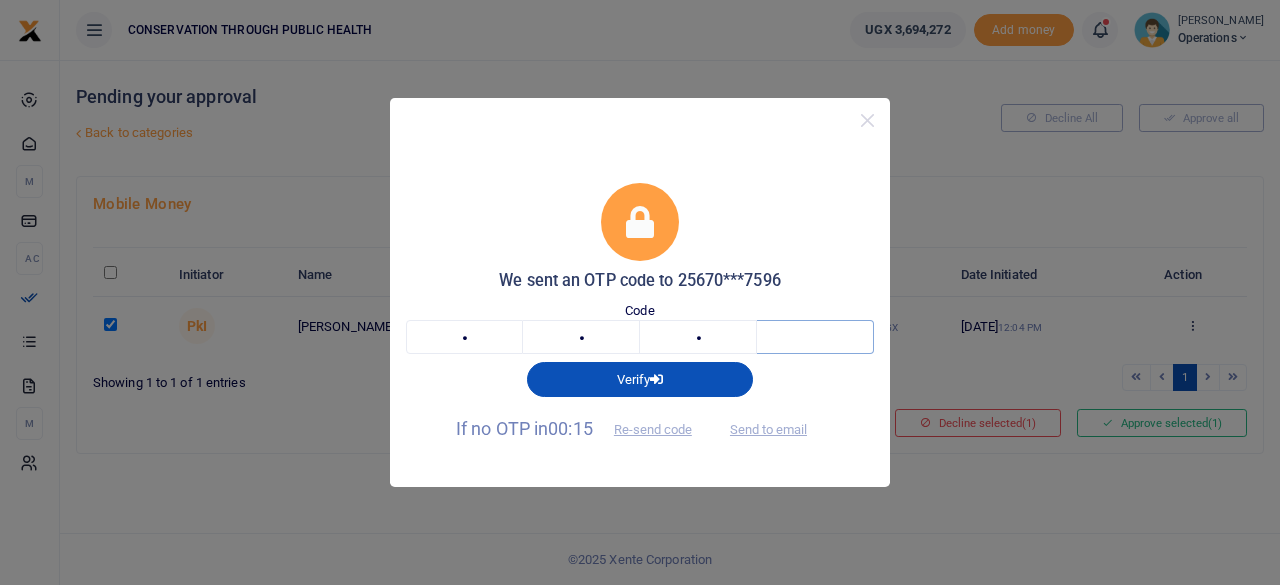 type on "6" 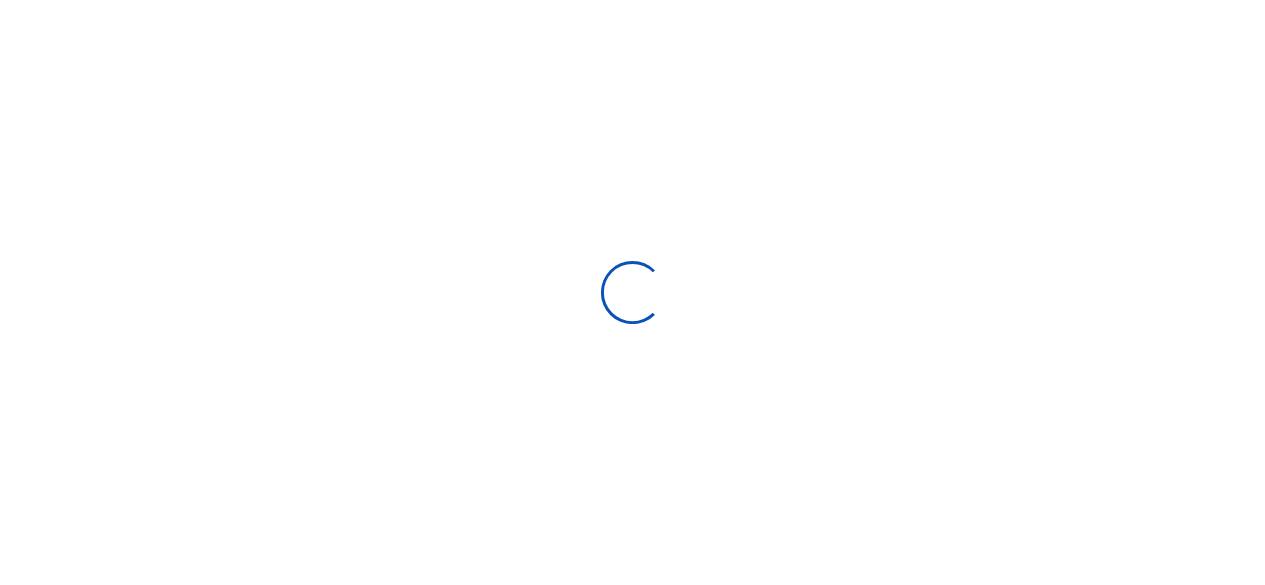 scroll, scrollTop: 0, scrollLeft: 0, axis: both 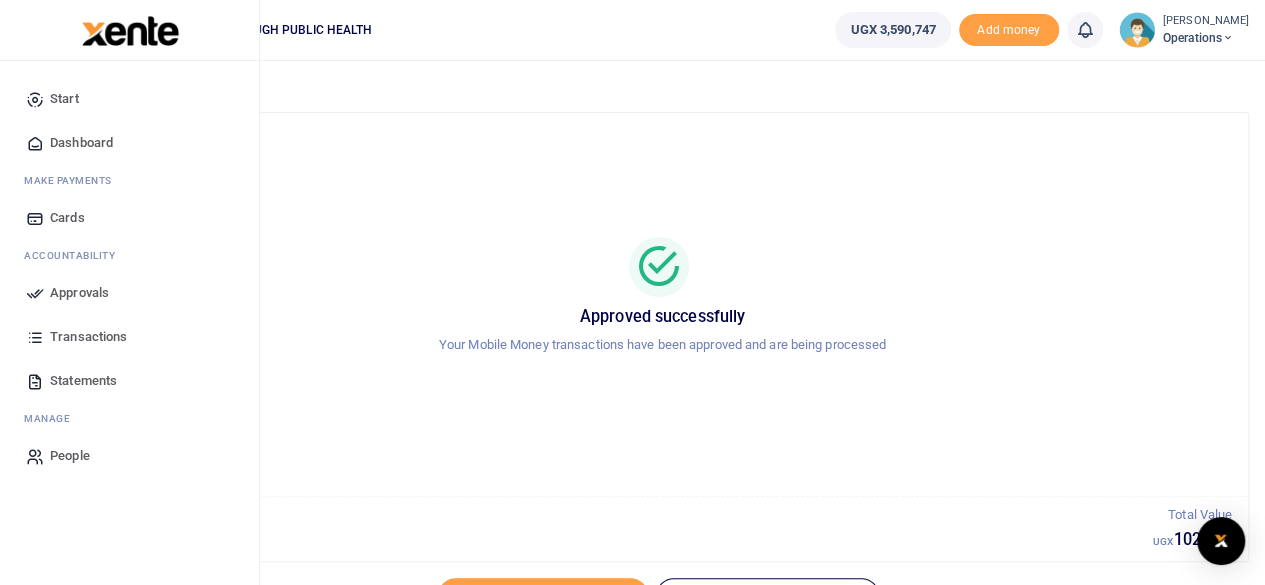 click on "Dashboard" at bounding box center (129, 143) 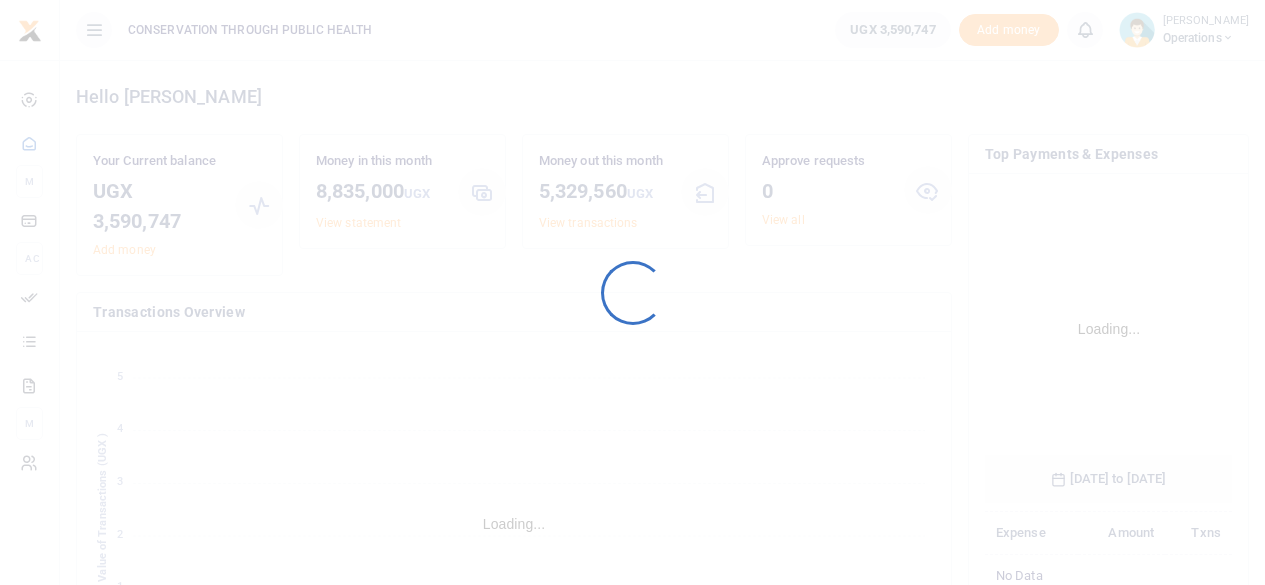 scroll, scrollTop: 0, scrollLeft: 0, axis: both 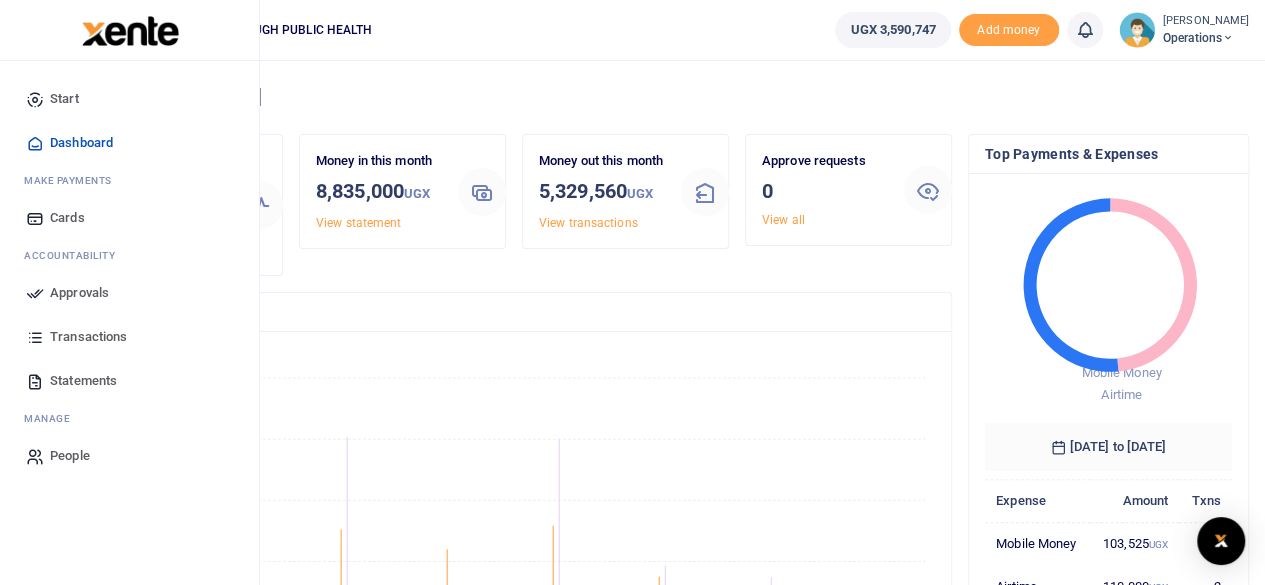 click on "Dashboard" at bounding box center (81, 143) 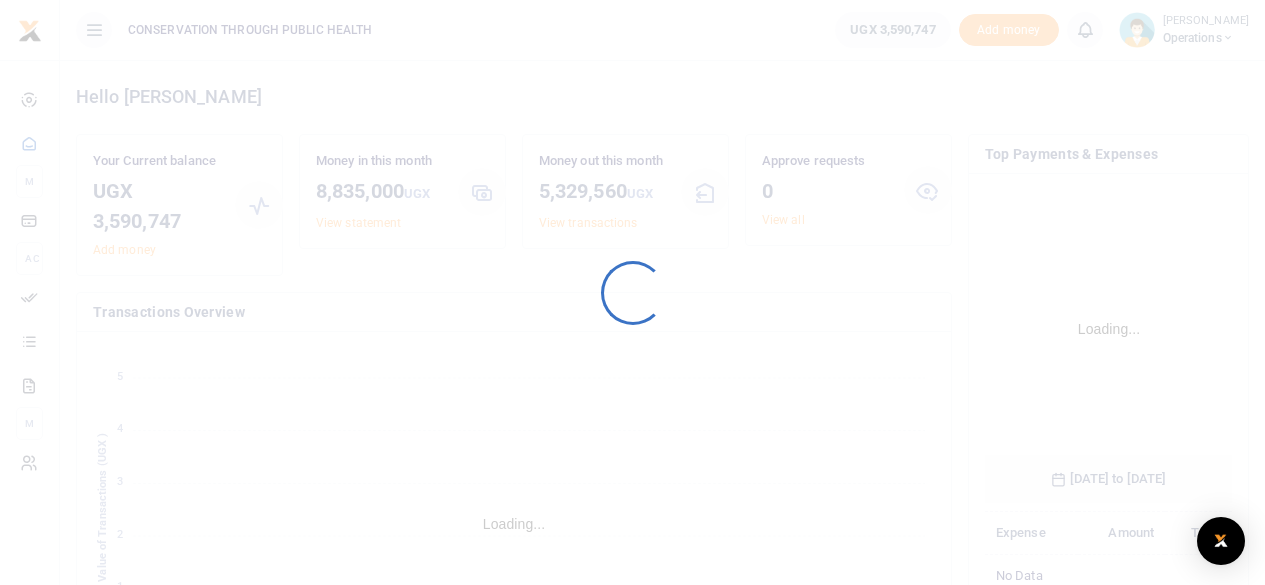 scroll, scrollTop: 0, scrollLeft: 0, axis: both 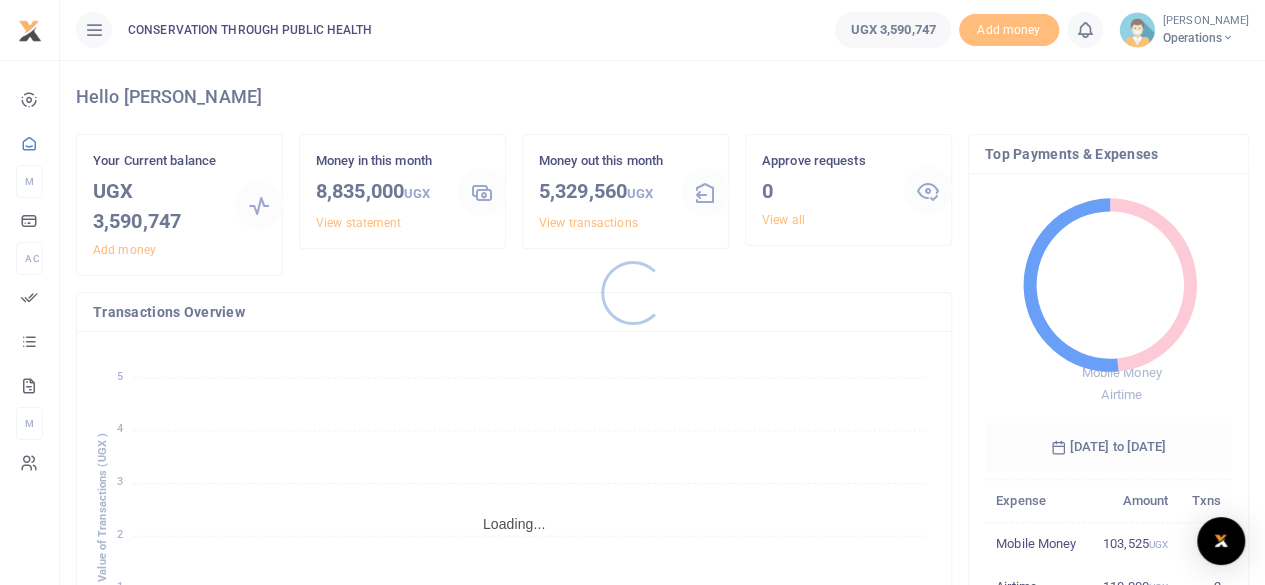 click at bounding box center (632, 292) 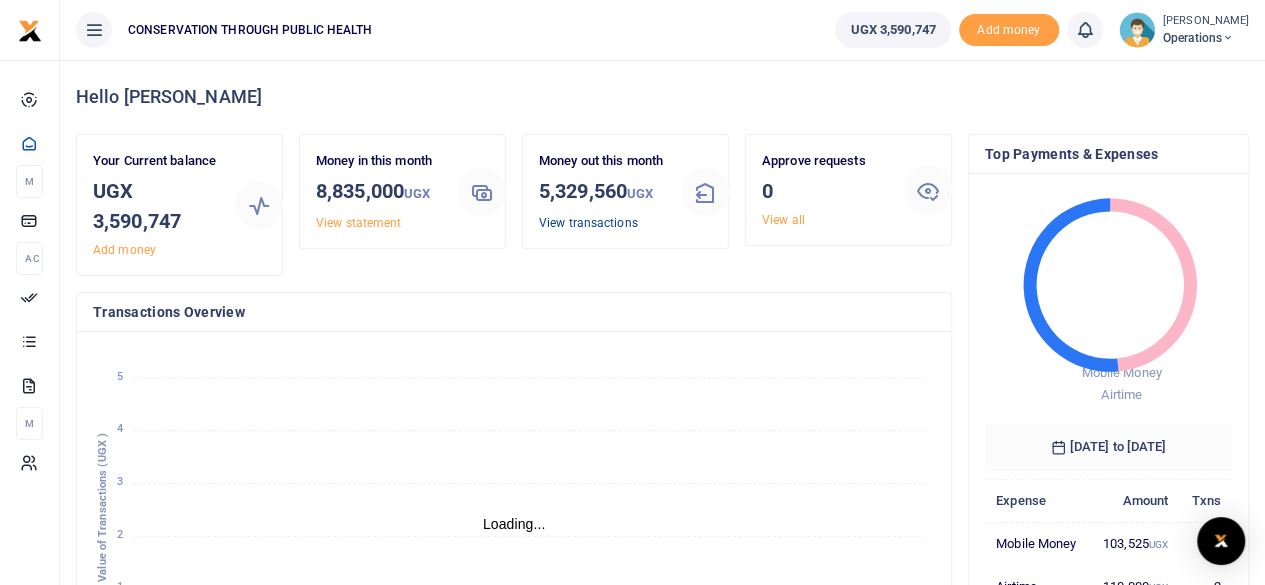 click on "View transactions" at bounding box center (588, 223) 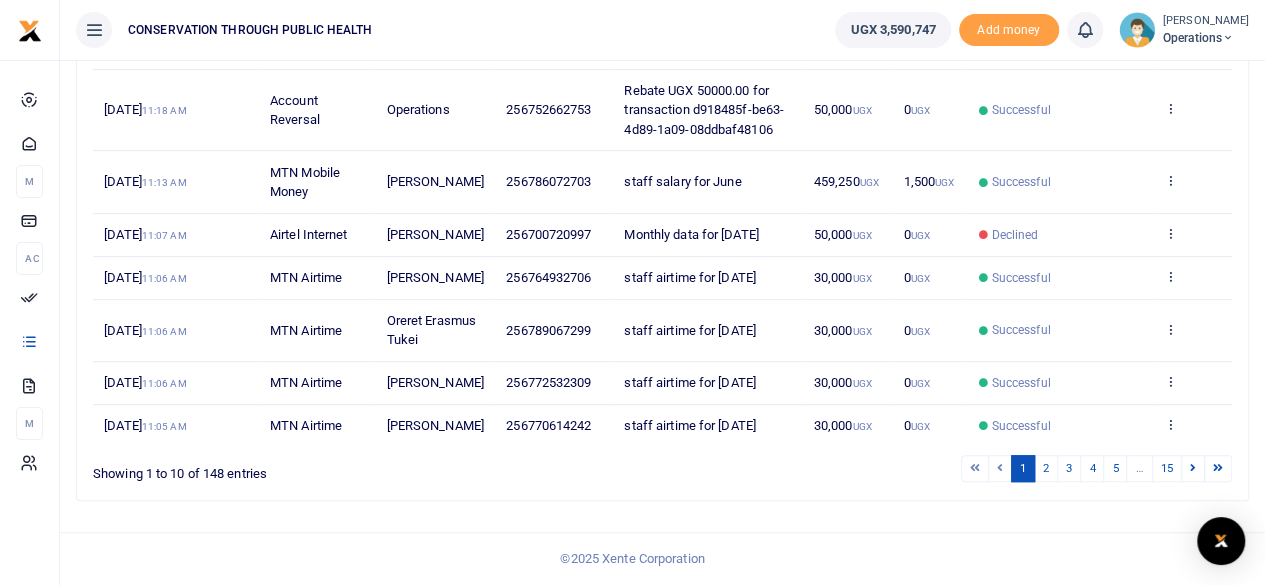scroll, scrollTop: 602, scrollLeft: 0, axis: vertical 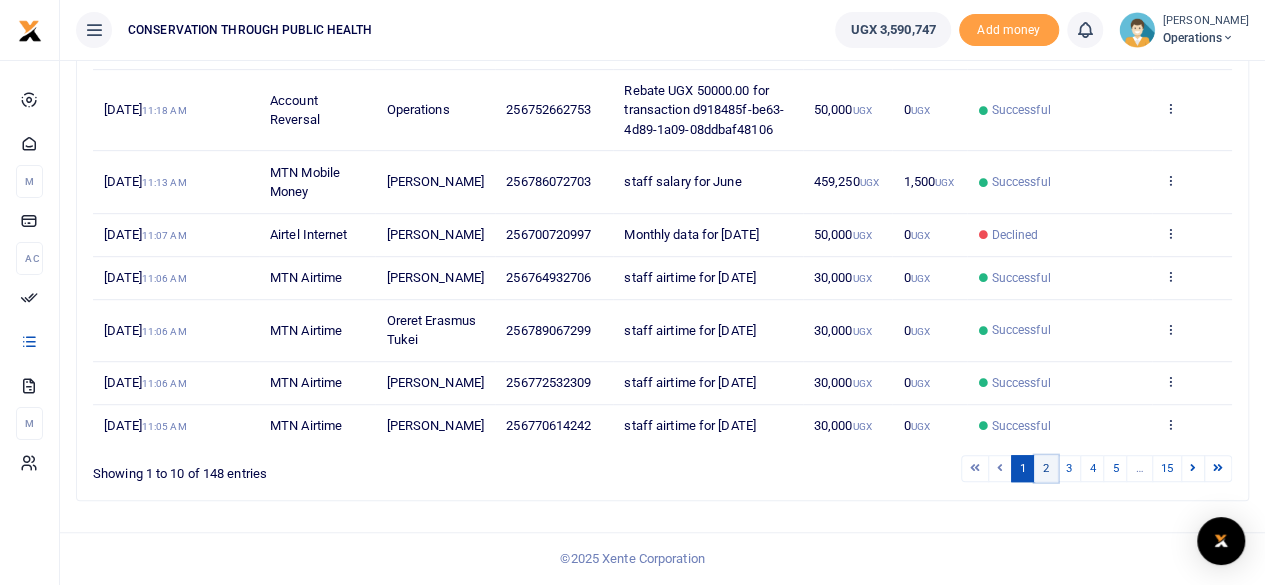 click on "2" at bounding box center [1046, 468] 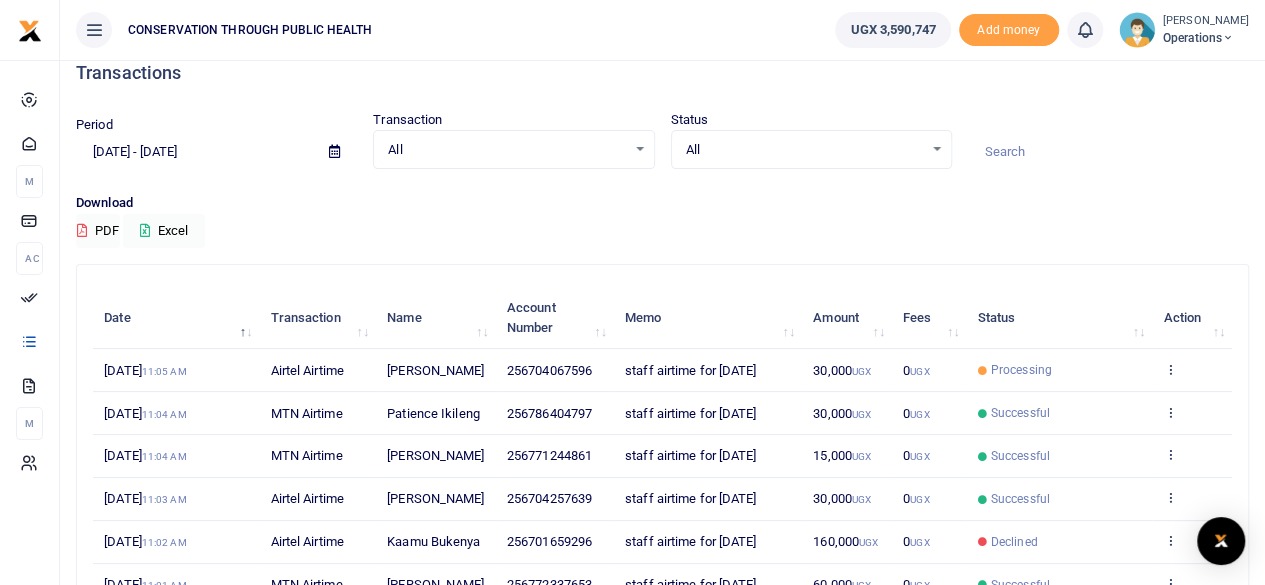 scroll, scrollTop: 124, scrollLeft: 0, axis: vertical 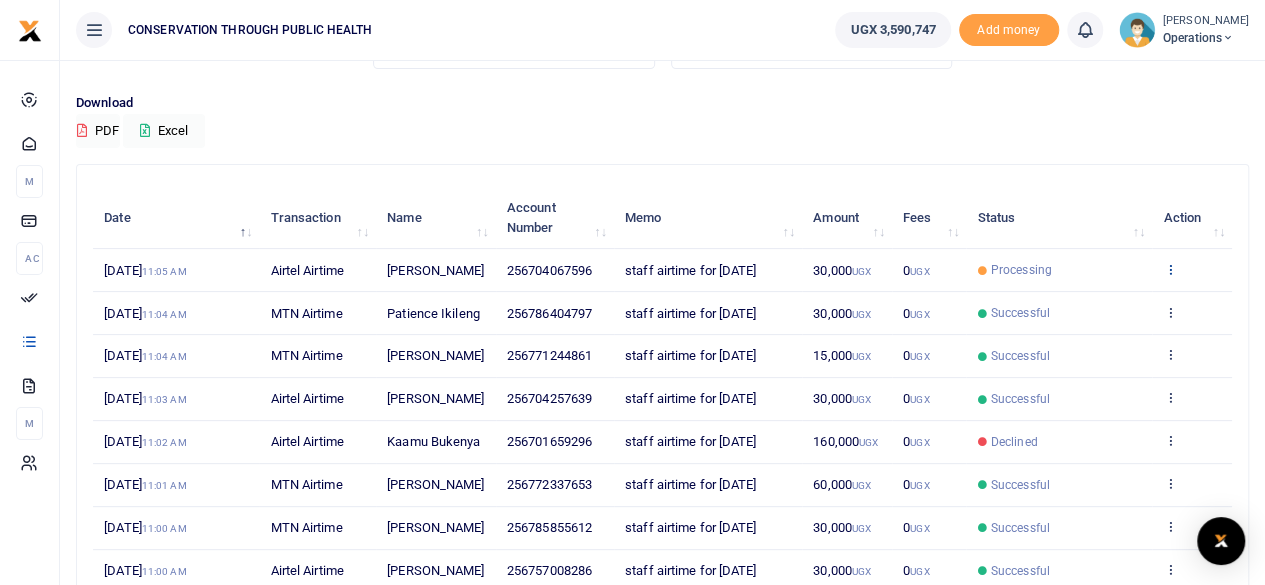 click at bounding box center (1169, 269) 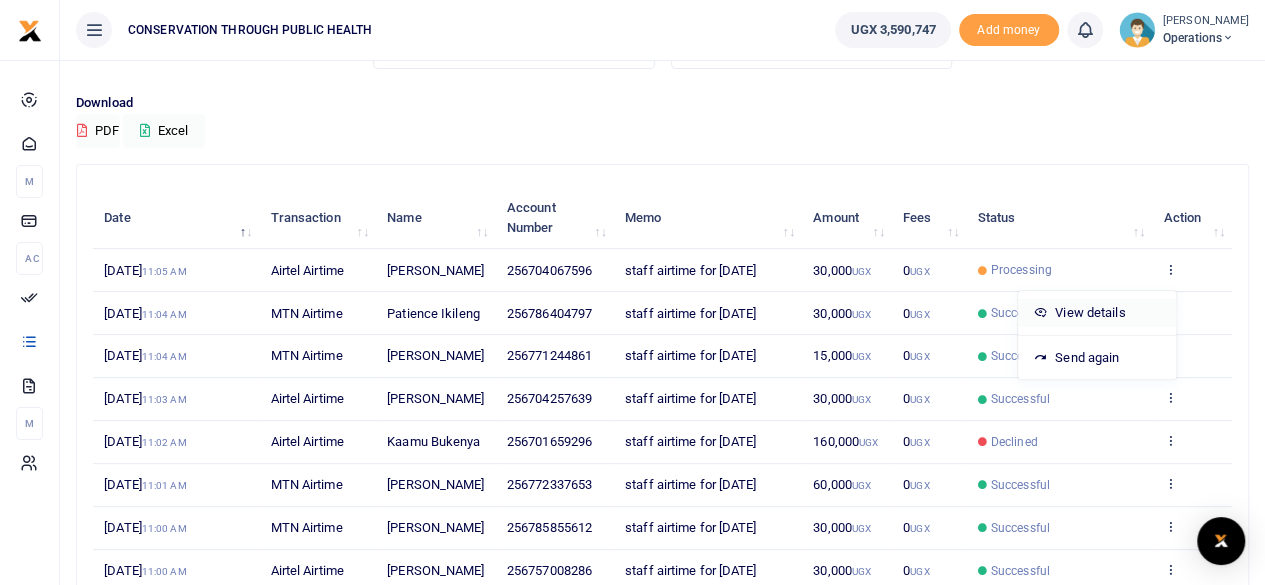 click on "View details" at bounding box center (1097, 313) 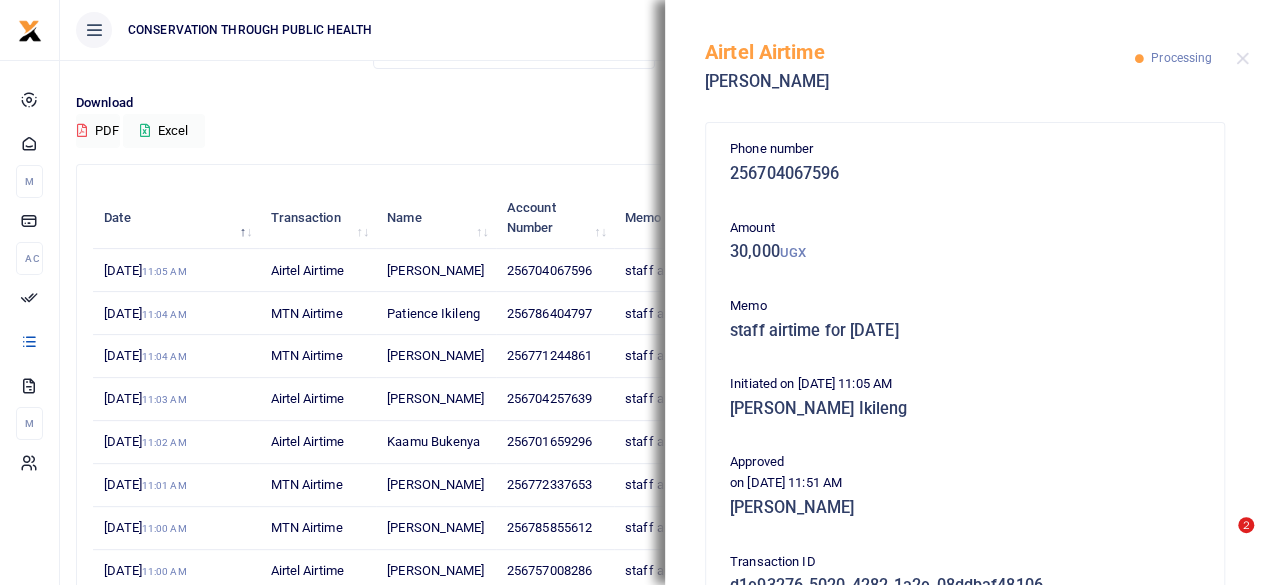 scroll, scrollTop: 274, scrollLeft: 0, axis: vertical 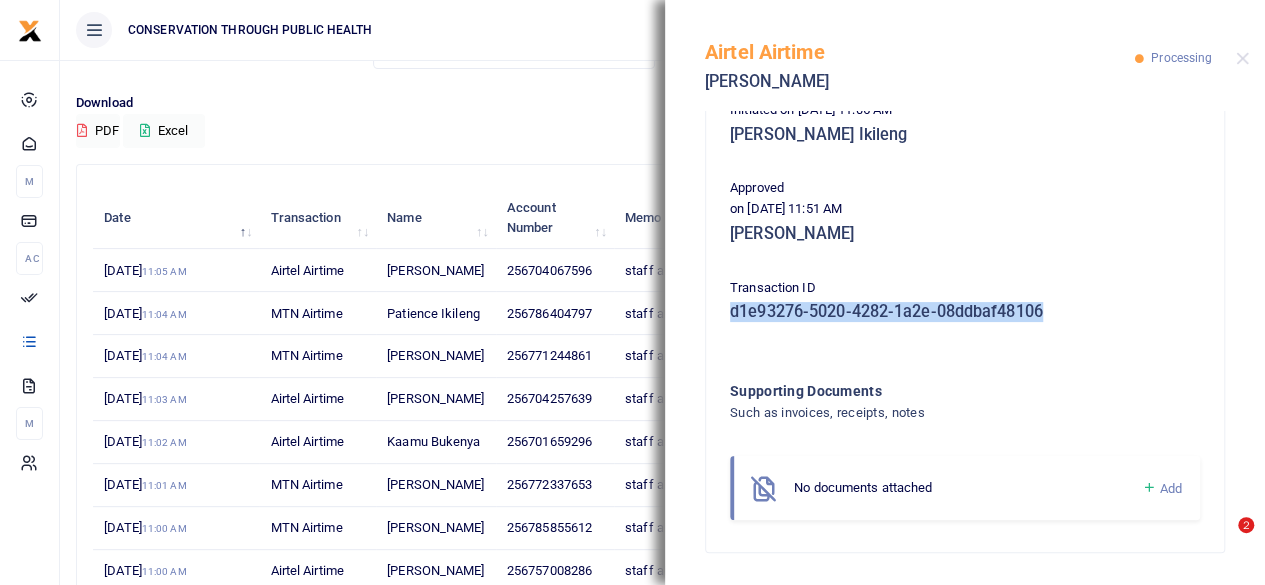 drag, startPoint x: 729, startPoint y: 315, endPoint x: 1100, endPoint y: 319, distance: 371.02158 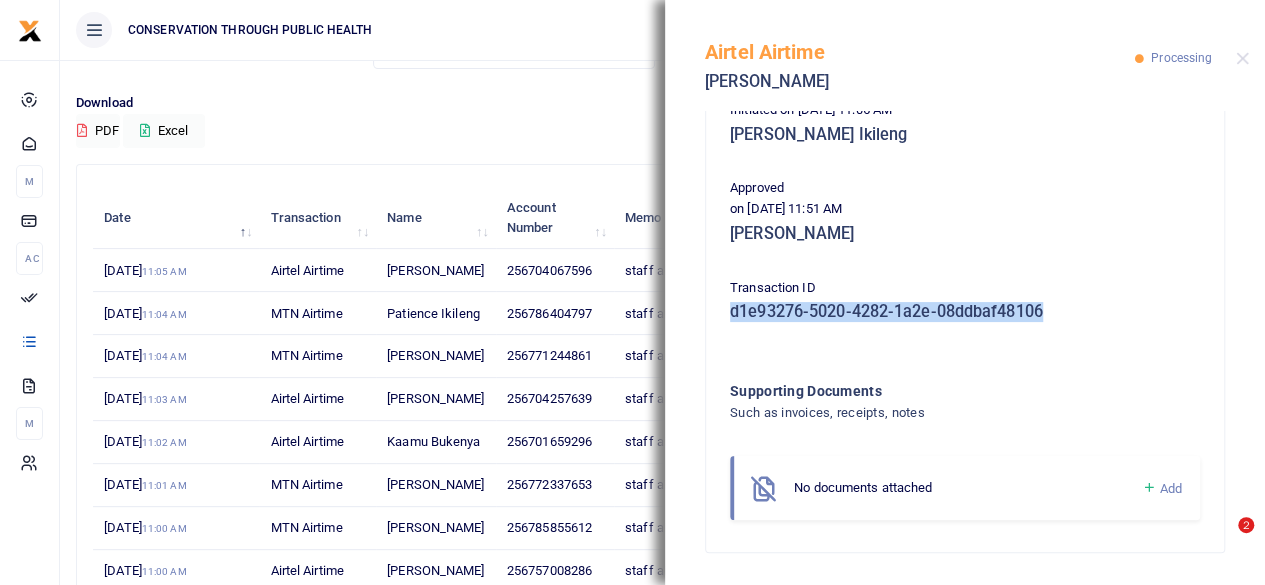 copy on "d1e93276-5020-4282-1a2e-08ddbaf48106" 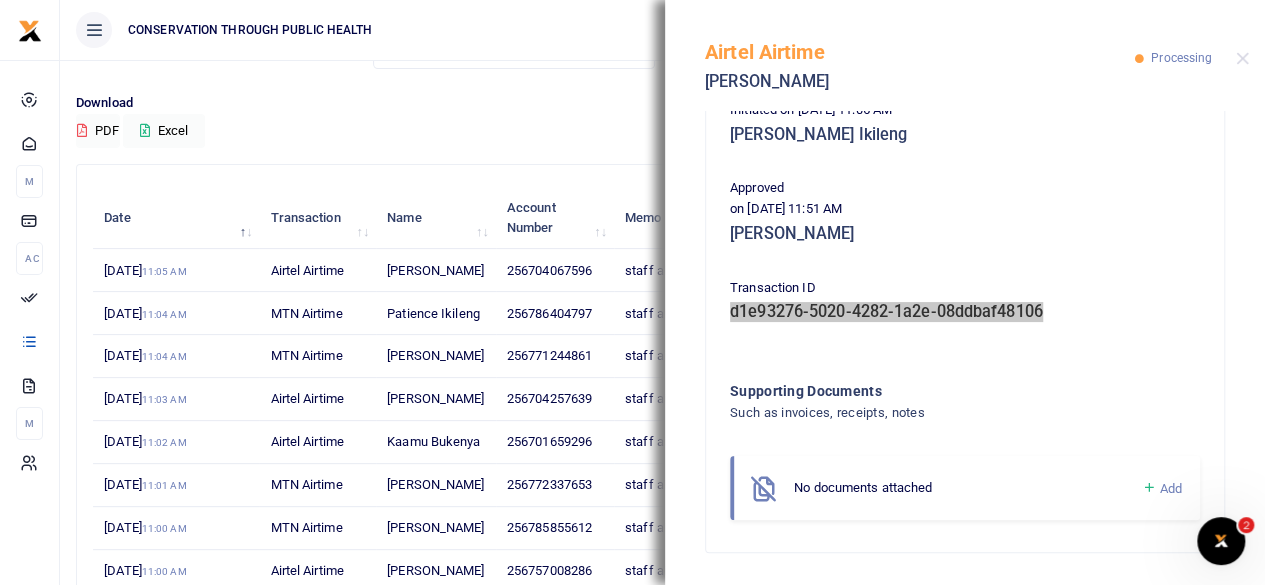 scroll, scrollTop: 0, scrollLeft: 0, axis: both 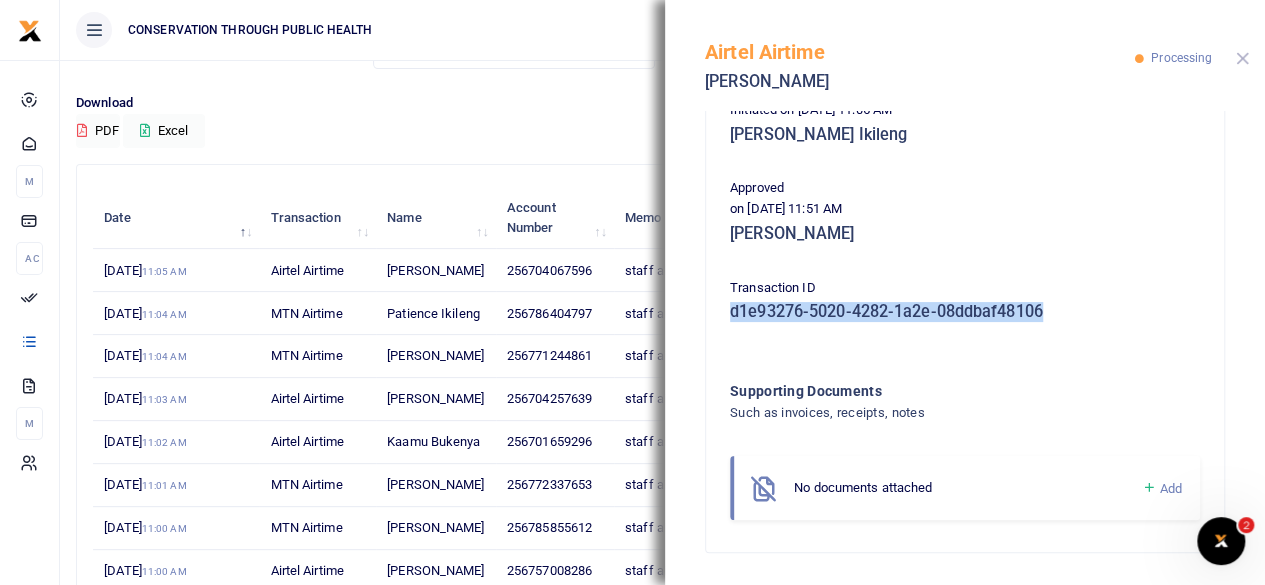 click at bounding box center [1242, 58] 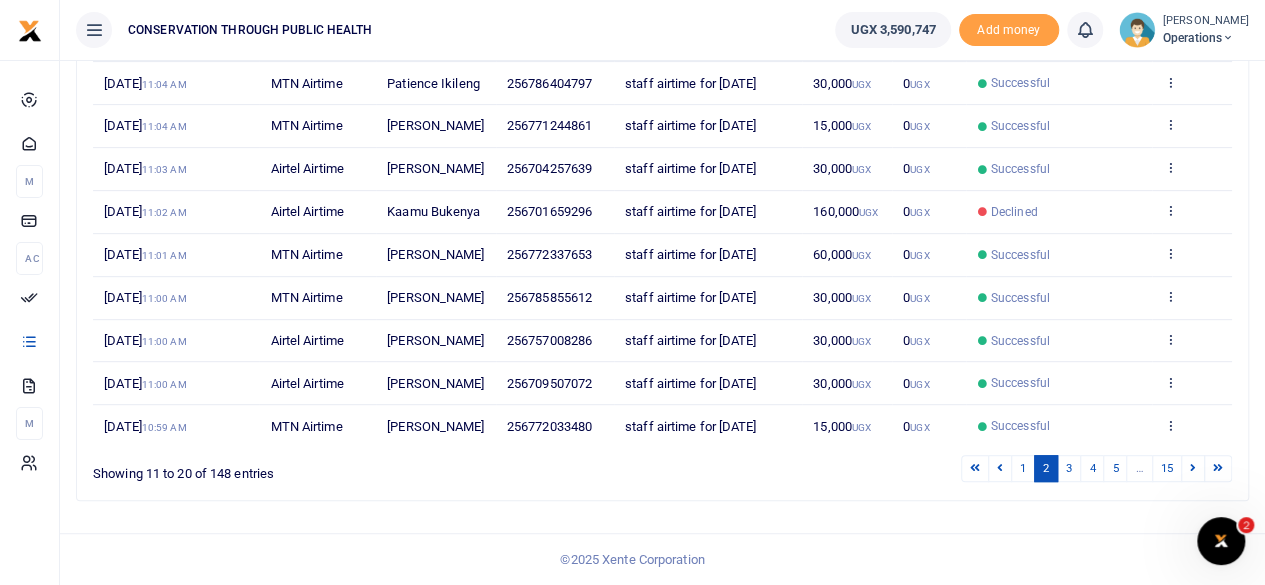 scroll, scrollTop: 524, scrollLeft: 0, axis: vertical 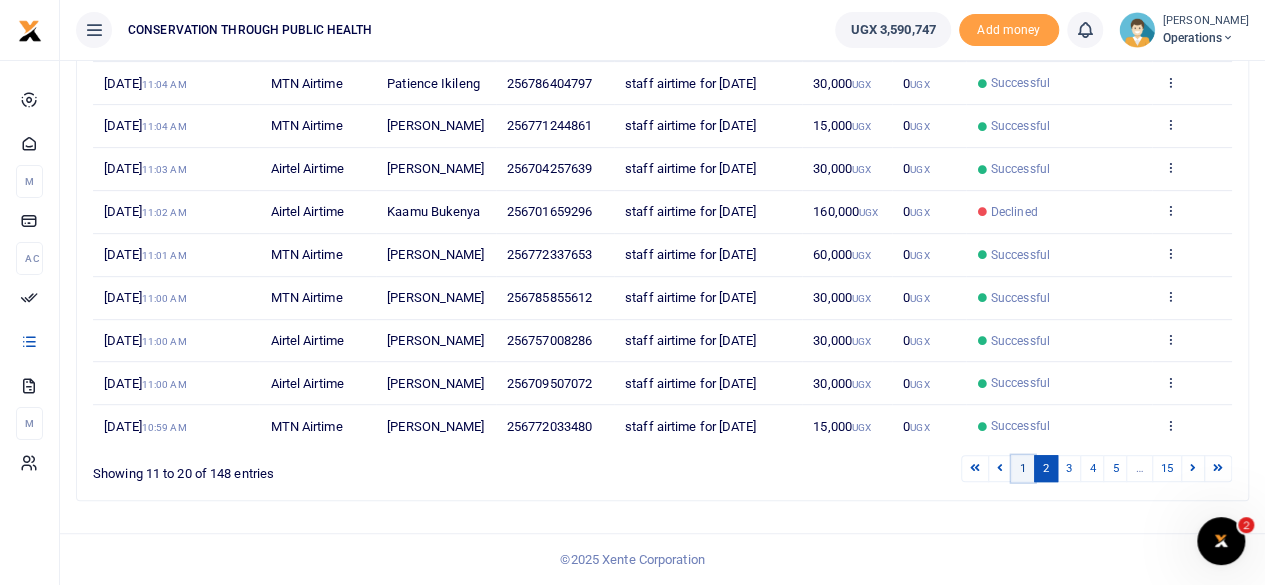 click on "1" at bounding box center (1023, 468) 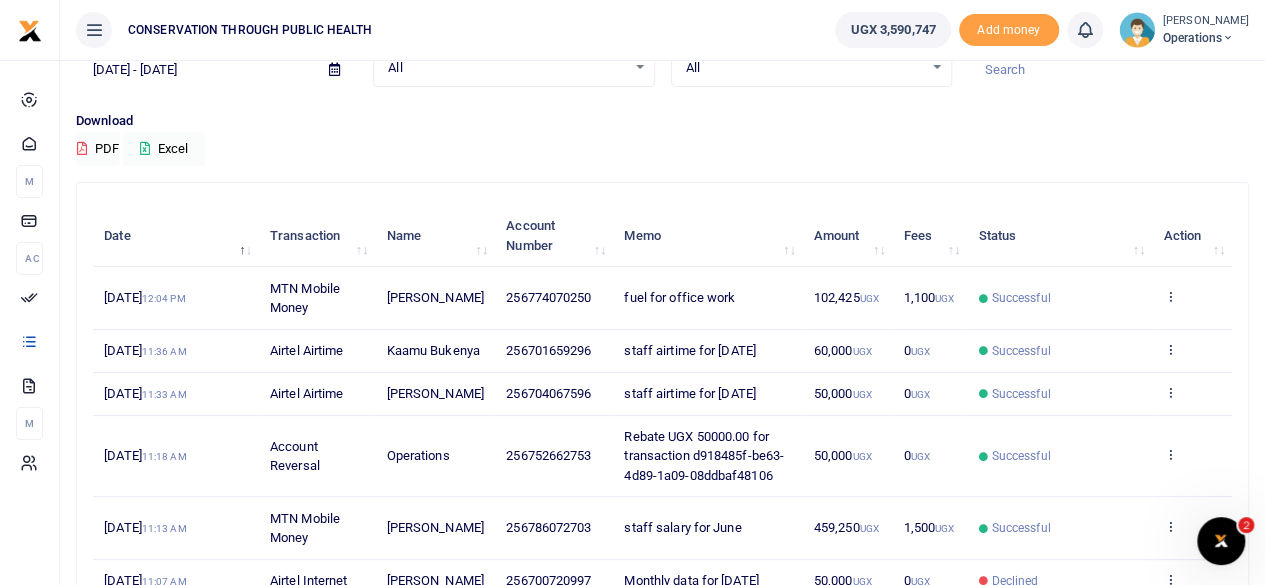 scroll, scrollTop: 100, scrollLeft: 0, axis: vertical 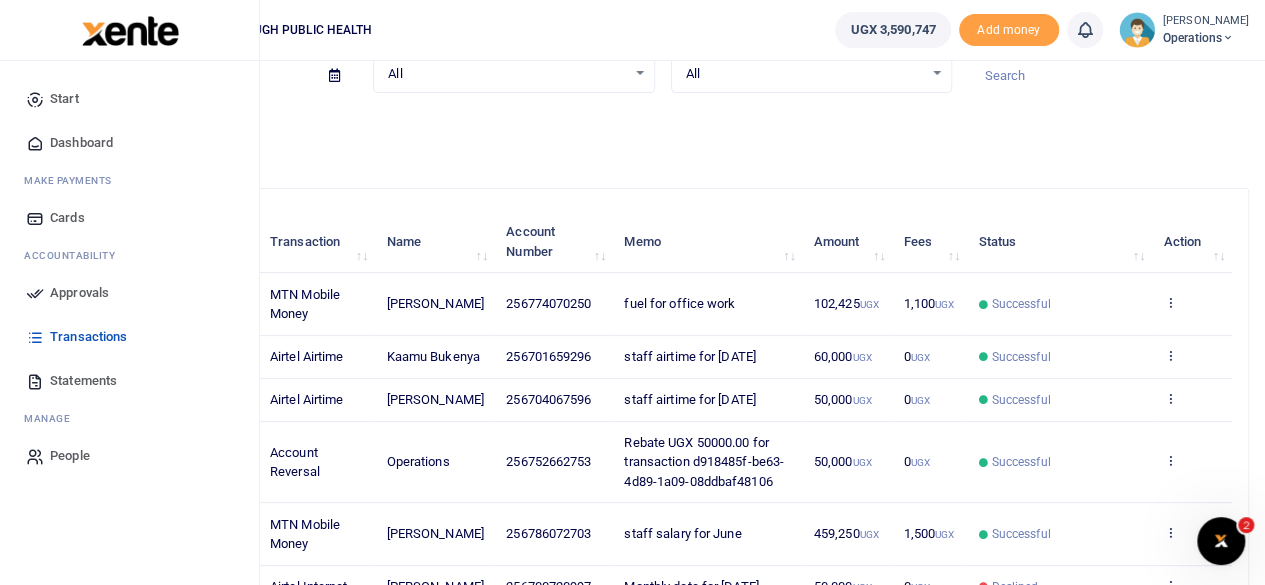click on "Dashboard" at bounding box center [81, 143] 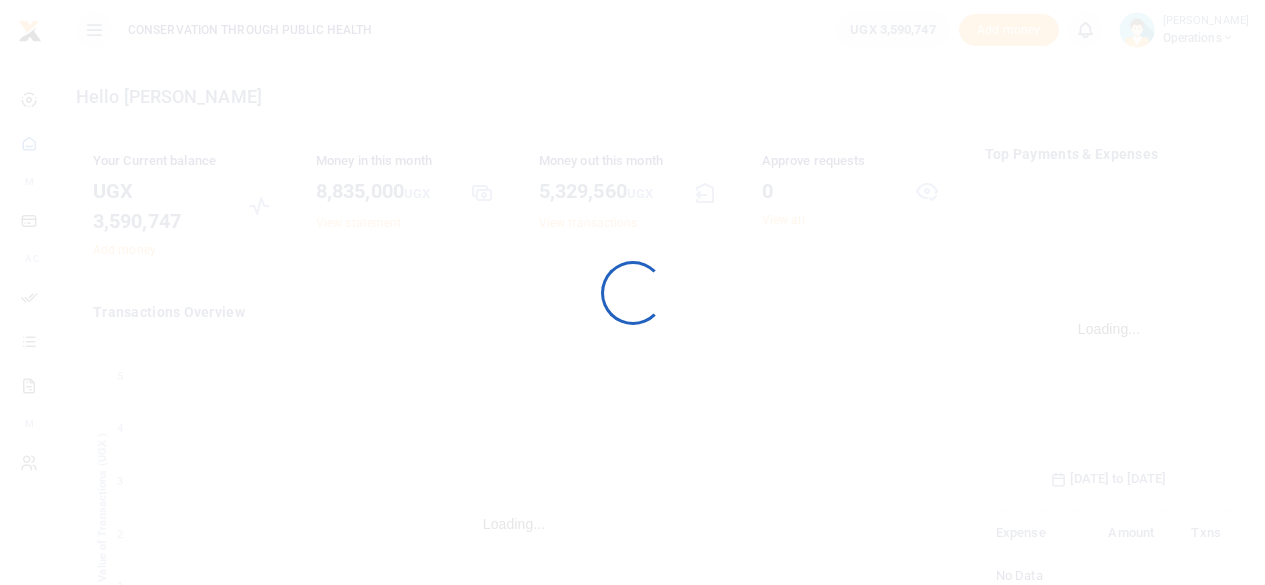 scroll, scrollTop: 0, scrollLeft: 0, axis: both 